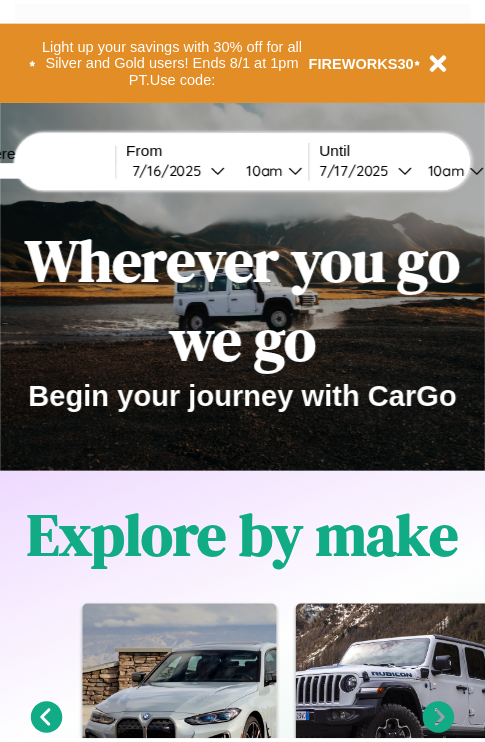 scroll, scrollTop: 0, scrollLeft: 0, axis: both 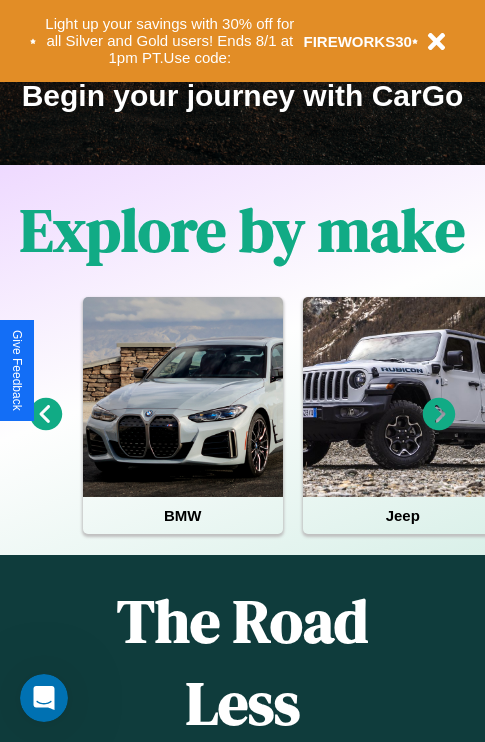 click 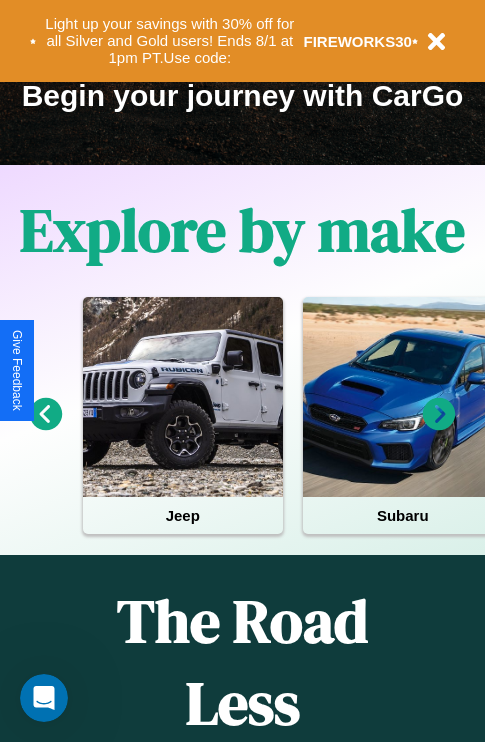 click 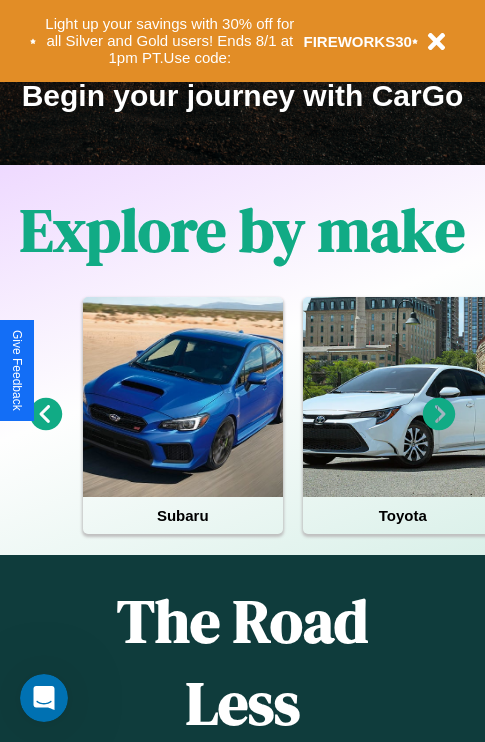 click 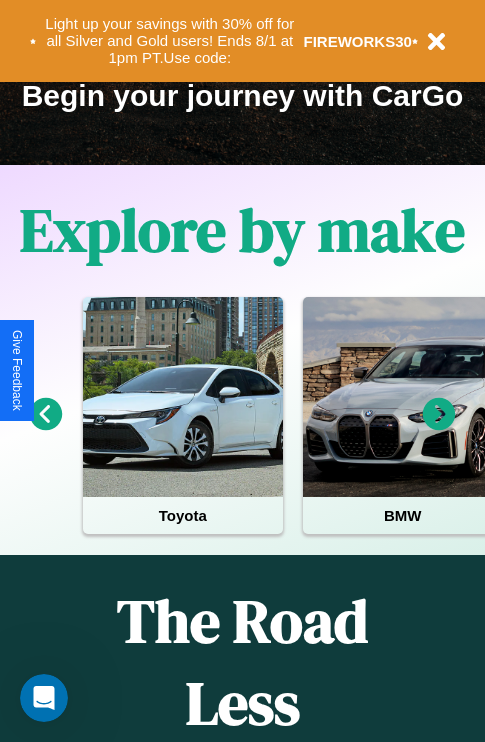 click 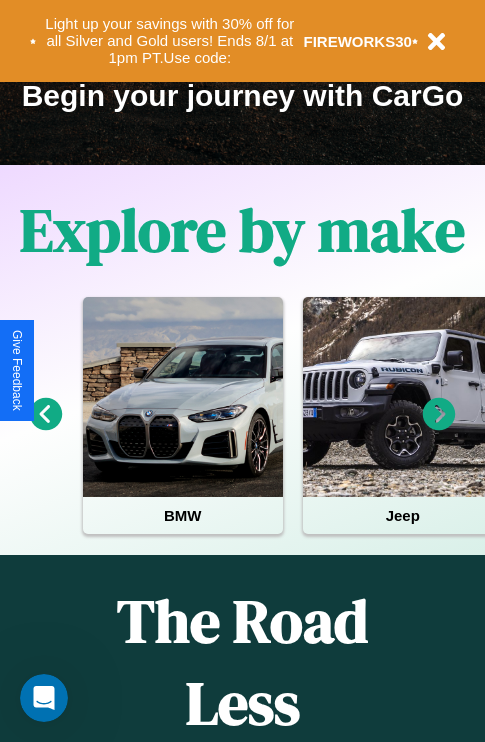 click 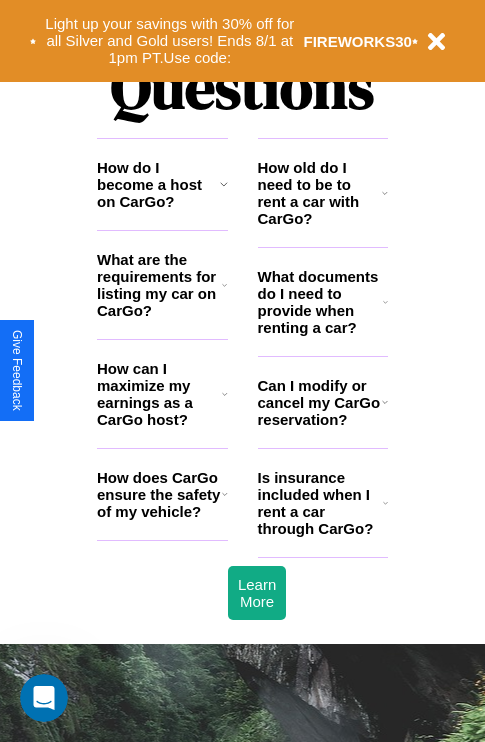 scroll, scrollTop: 2423, scrollLeft: 0, axis: vertical 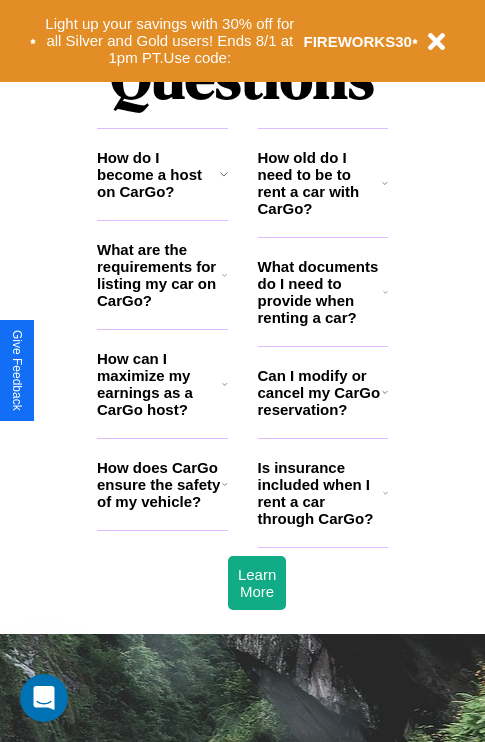 click on "How does CarGo ensure the safety of my vehicle?" at bounding box center [159, 484] 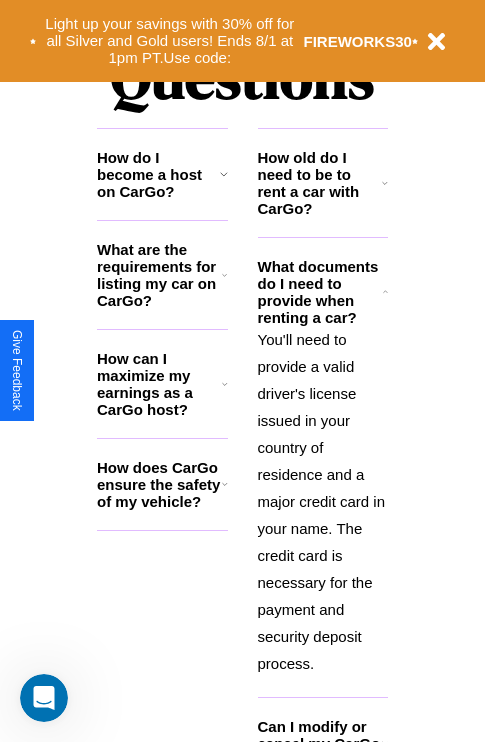 click on "How does CarGo ensure the safety of my vehicle?" at bounding box center (159, 484) 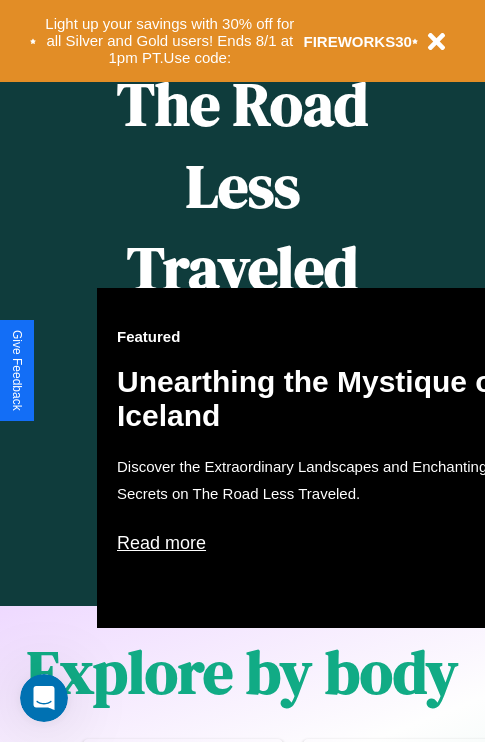 scroll, scrollTop: 817, scrollLeft: 0, axis: vertical 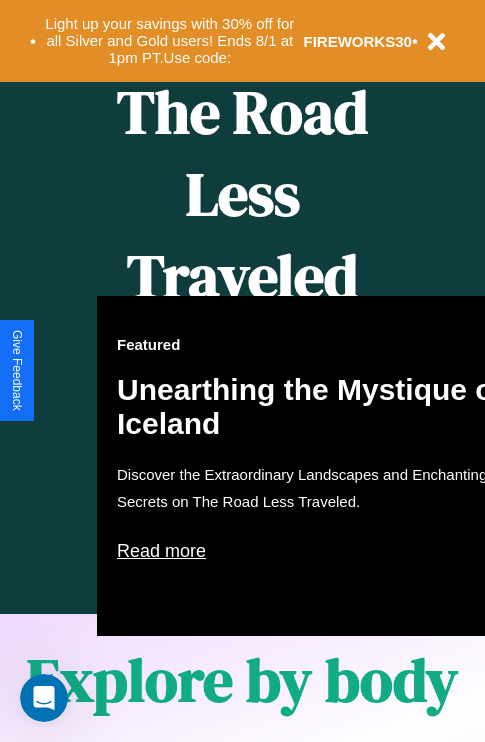 click on "Featured Unearthing the Mystique of Iceland Discover the Extraordinary Landscapes and Enchanting Secrets on The Road Less Traveled. Read more" at bounding box center [317, 466] 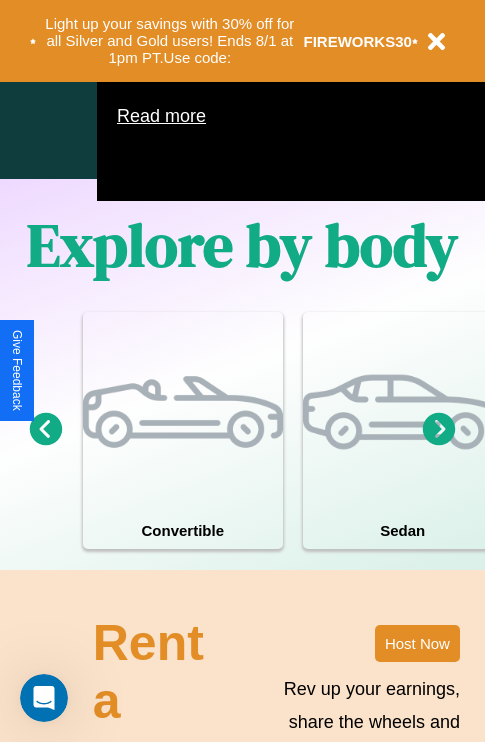 scroll, scrollTop: 1558, scrollLeft: 0, axis: vertical 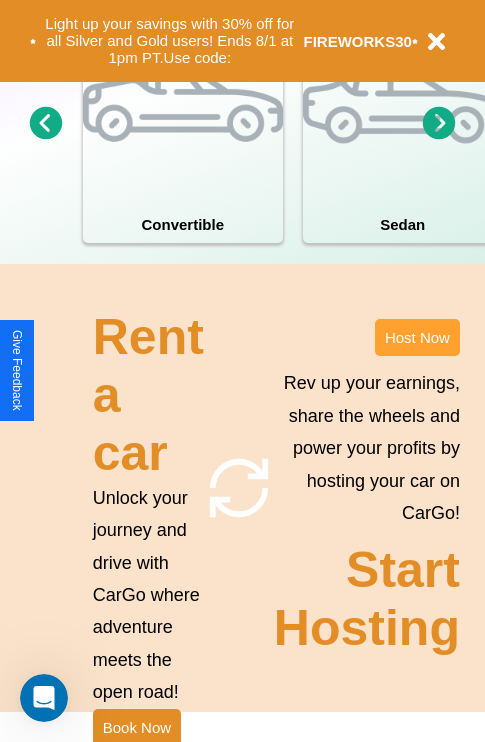 click on "Host Now" at bounding box center (417, 337) 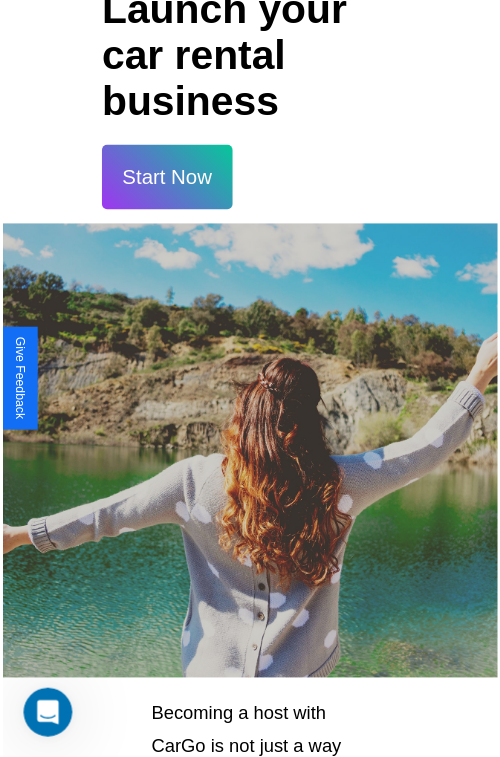 scroll, scrollTop: 35, scrollLeft: 0, axis: vertical 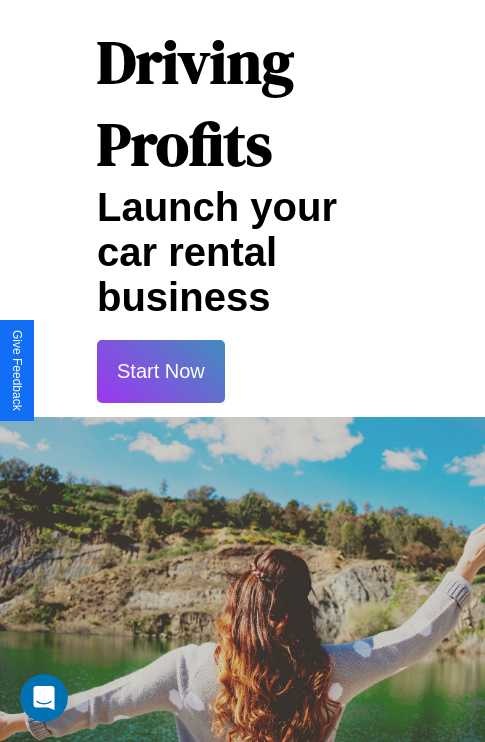 click on "Start Now" at bounding box center [161, 371] 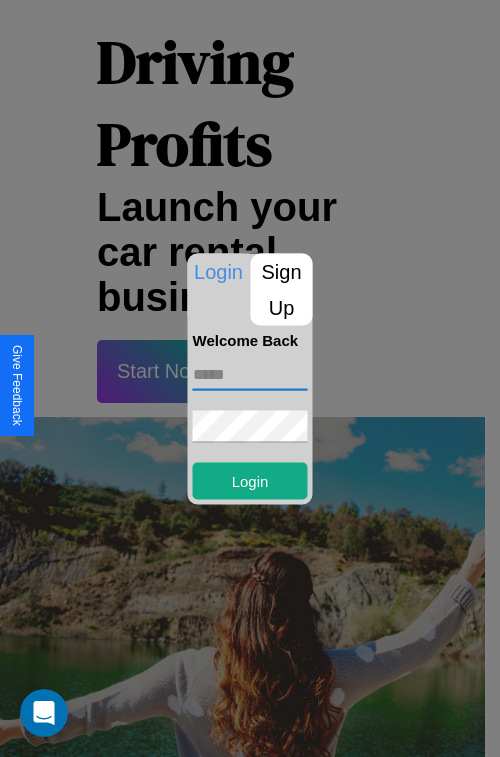 click at bounding box center [250, 374] 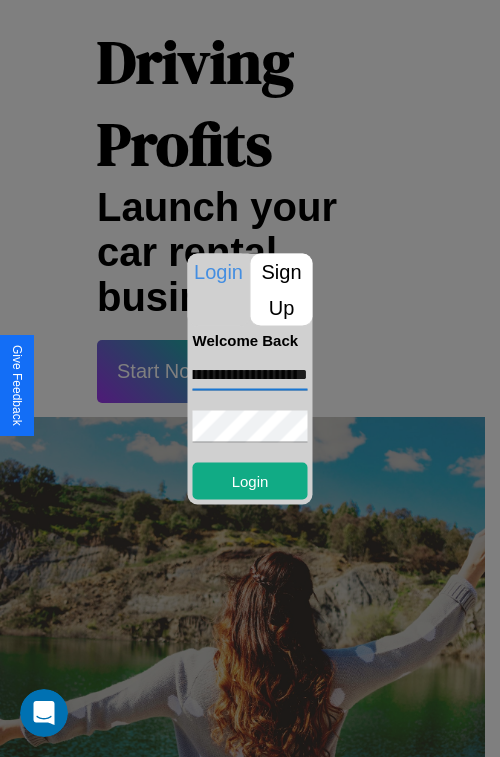 scroll, scrollTop: 0, scrollLeft: 60, axis: horizontal 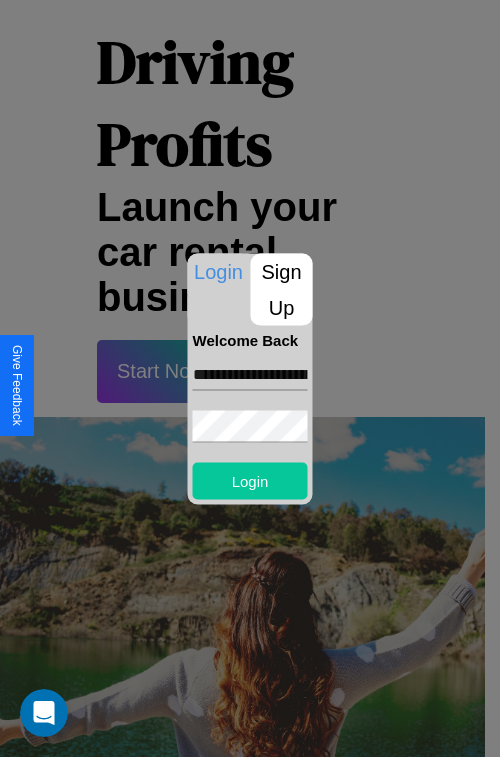 click on "Login" at bounding box center (250, 480) 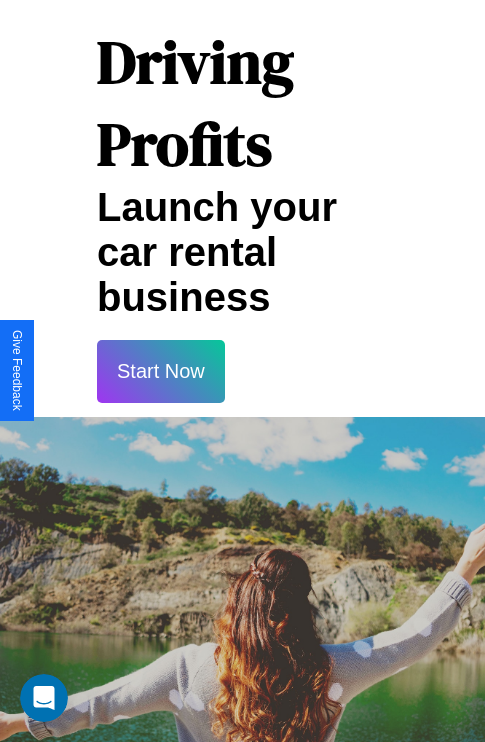scroll, scrollTop: 37, scrollLeft: 0, axis: vertical 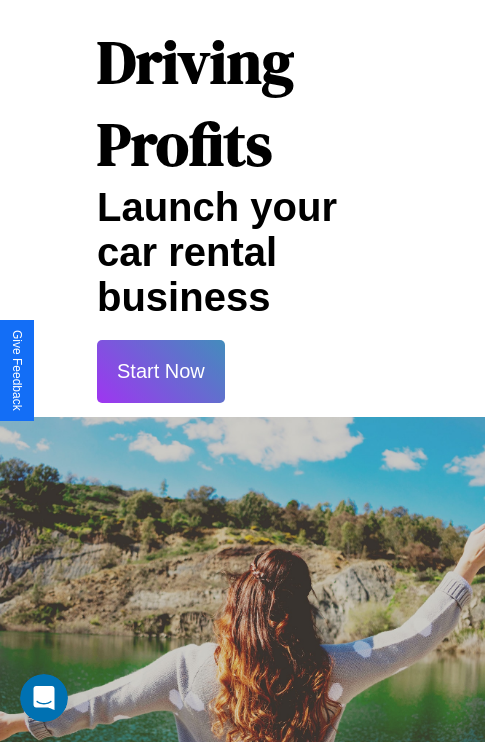 click on "Start Now" at bounding box center (161, 371) 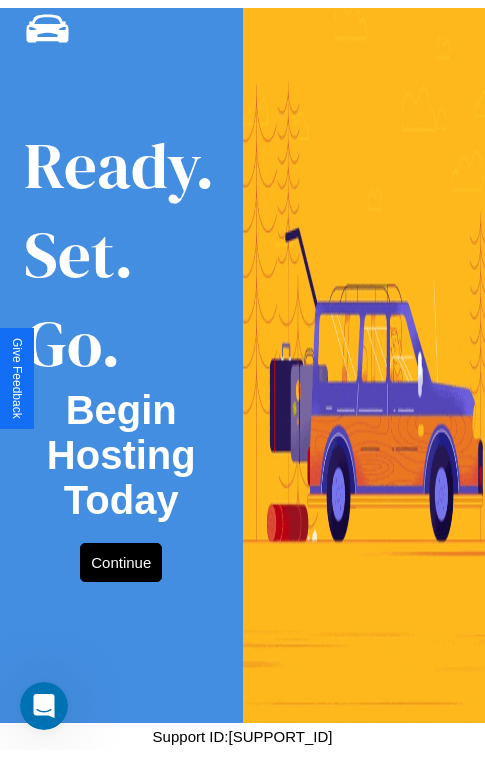 scroll, scrollTop: 0, scrollLeft: 0, axis: both 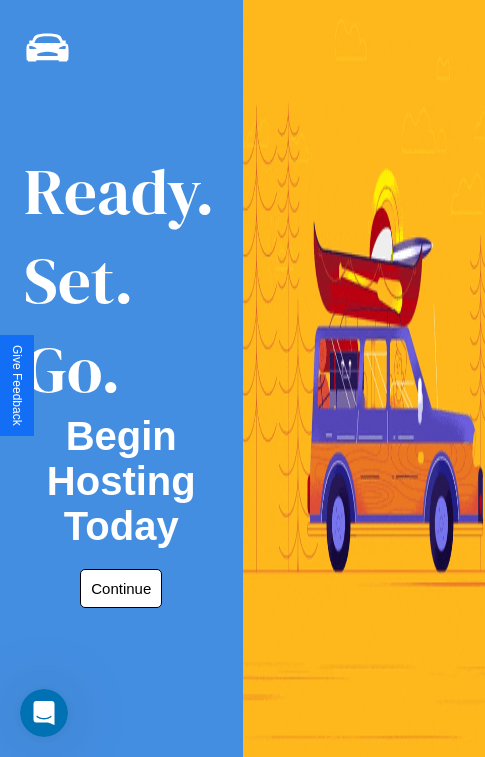 click on "Continue" at bounding box center (121, 588) 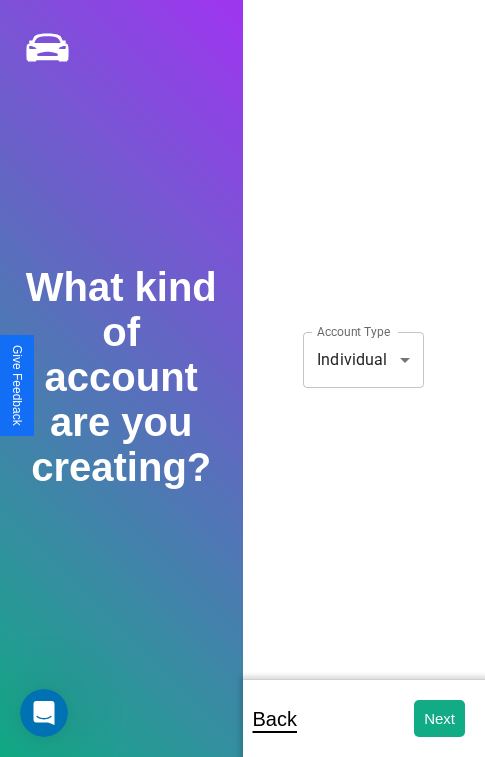 click on "**********" at bounding box center (242, 392) 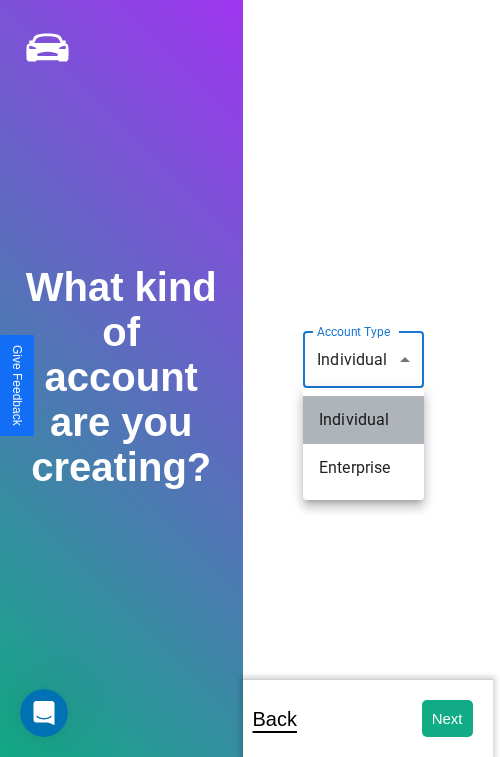 click on "Individual" at bounding box center (363, 420) 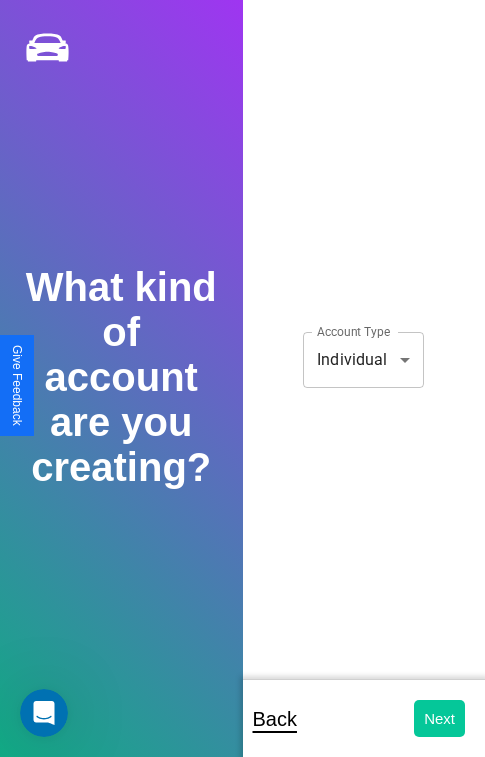 click on "Next" at bounding box center (439, 718) 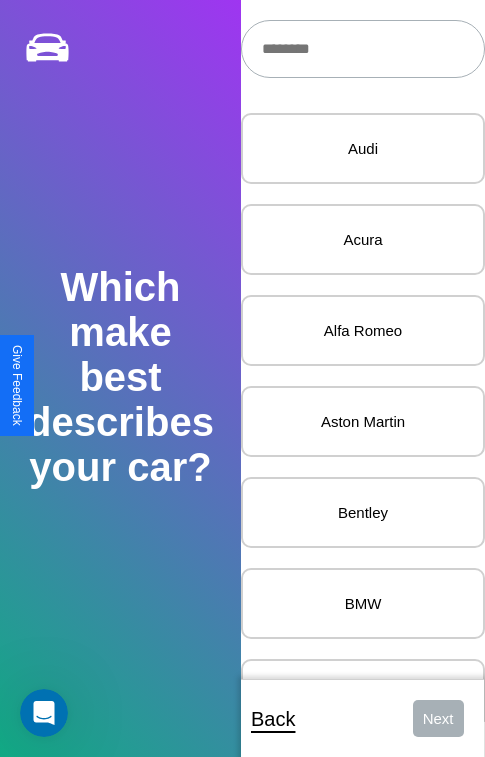scroll, scrollTop: 24, scrollLeft: 0, axis: vertical 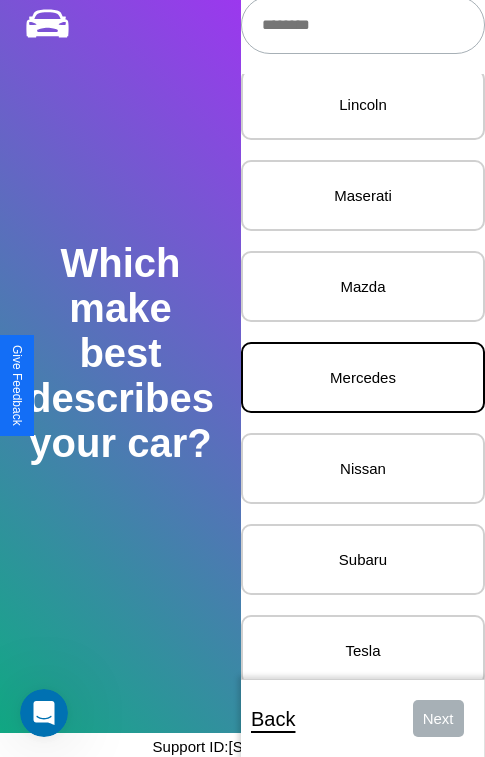 click on "Mercedes" at bounding box center [363, 377] 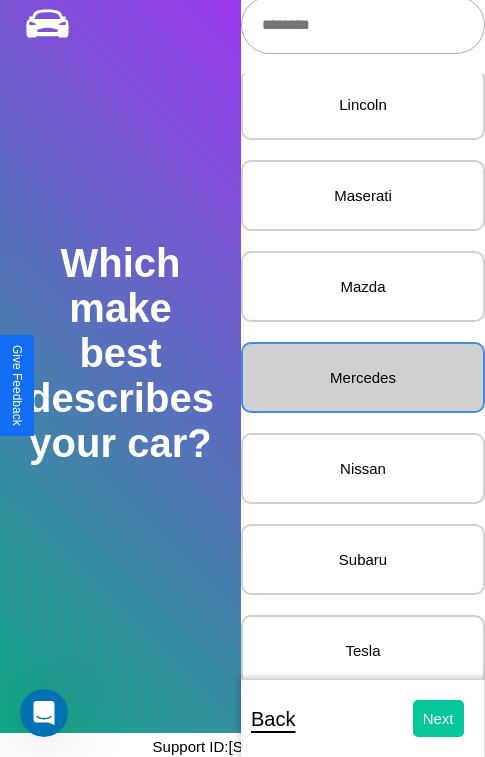 click on "Next" at bounding box center (438, 718) 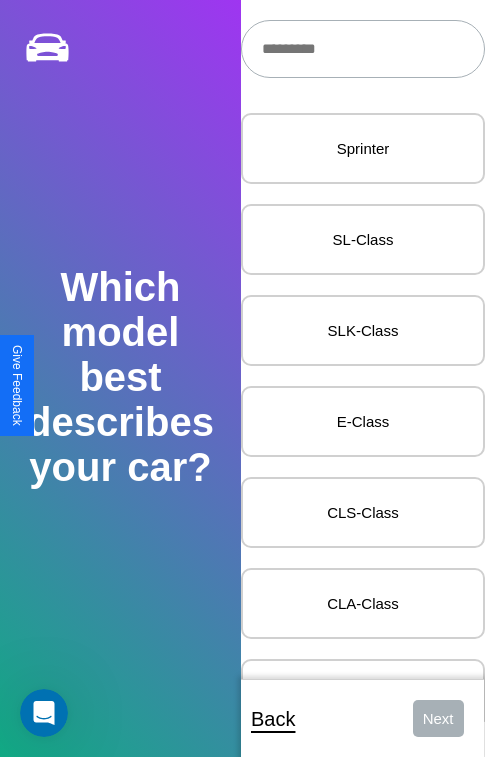 scroll, scrollTop: 27, scrollLeft: 0, axis: vertical 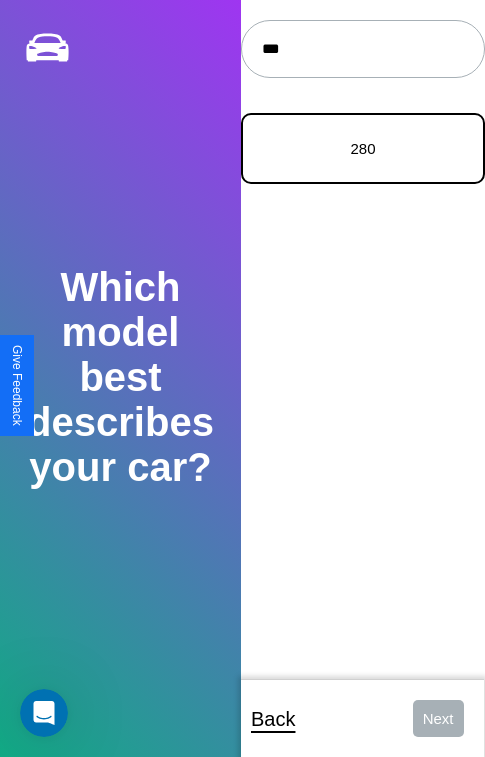 type on "***" 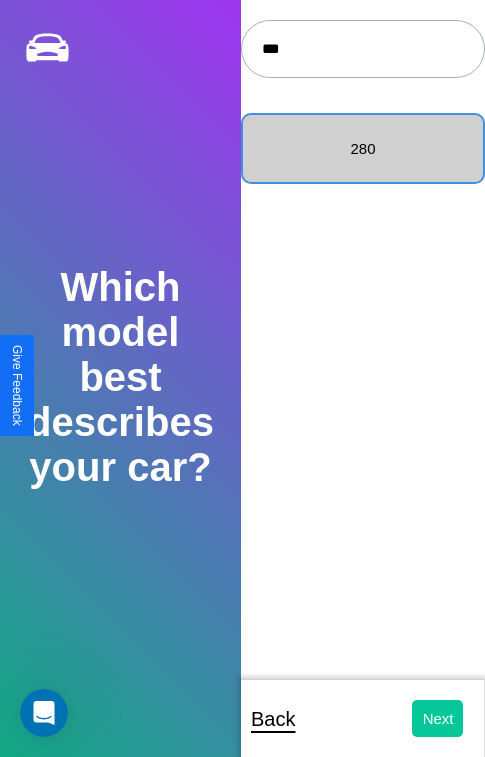 click on "Next" at bounding box center [438, 718] 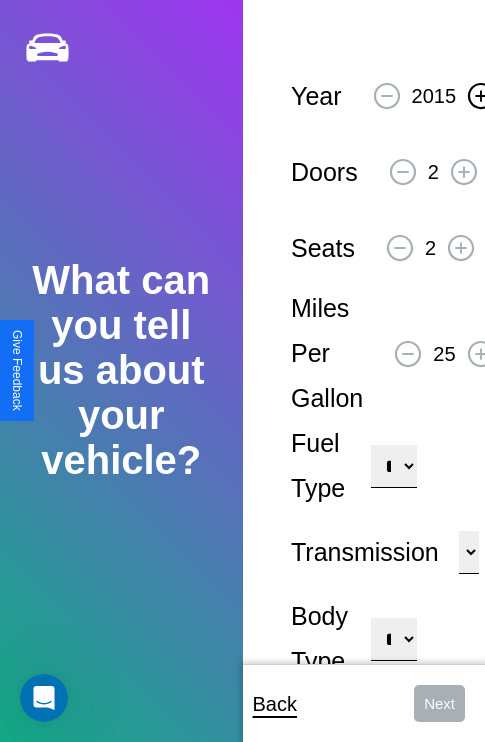 click 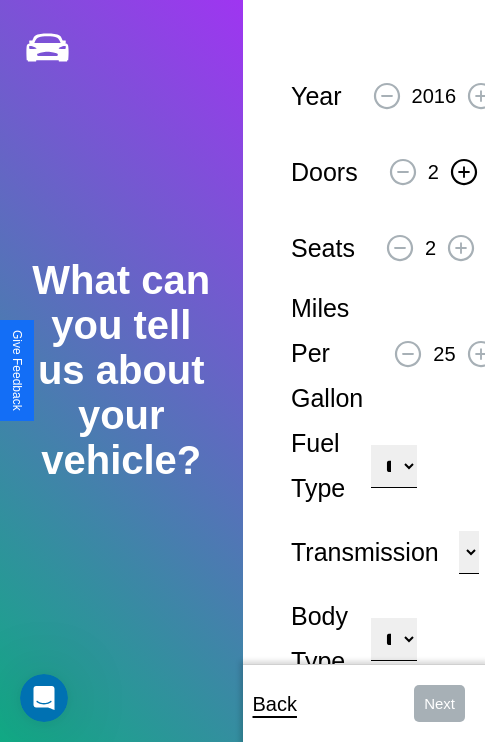 click 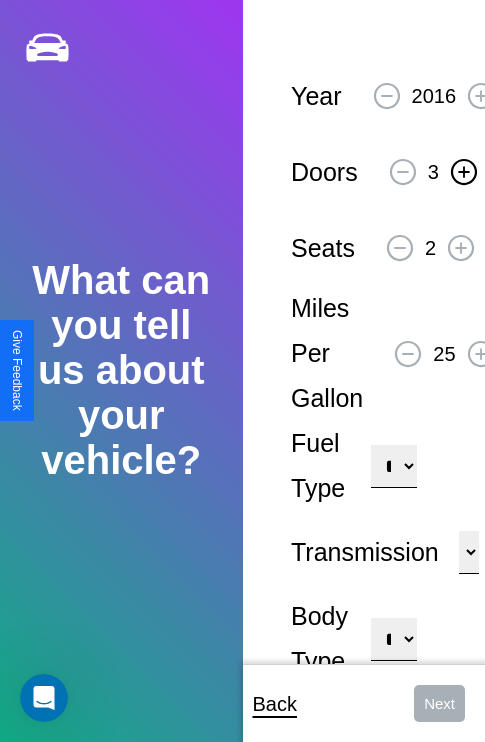 click 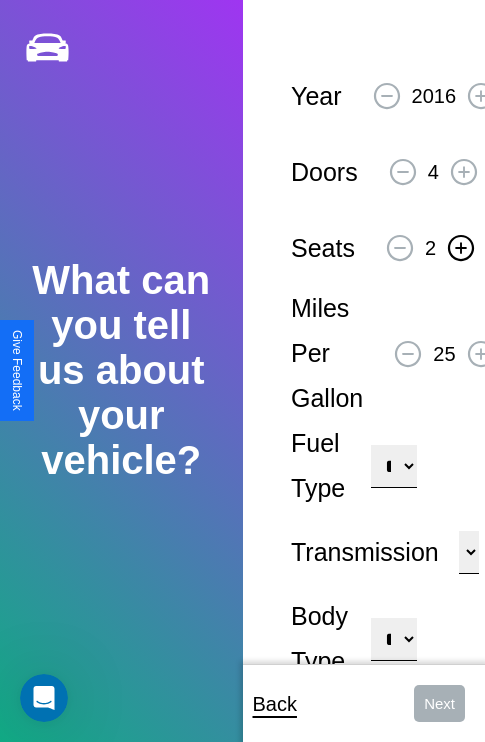 click 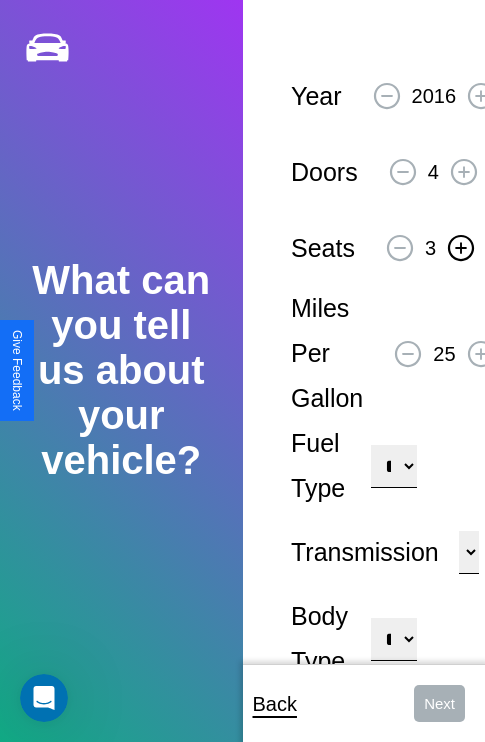 click 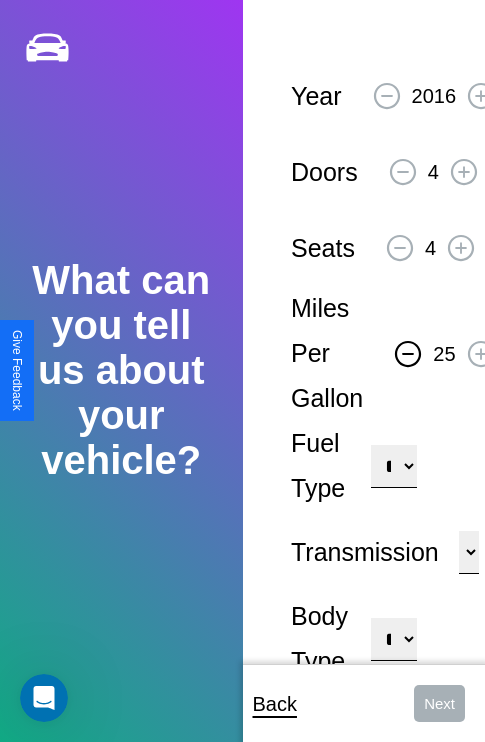 click 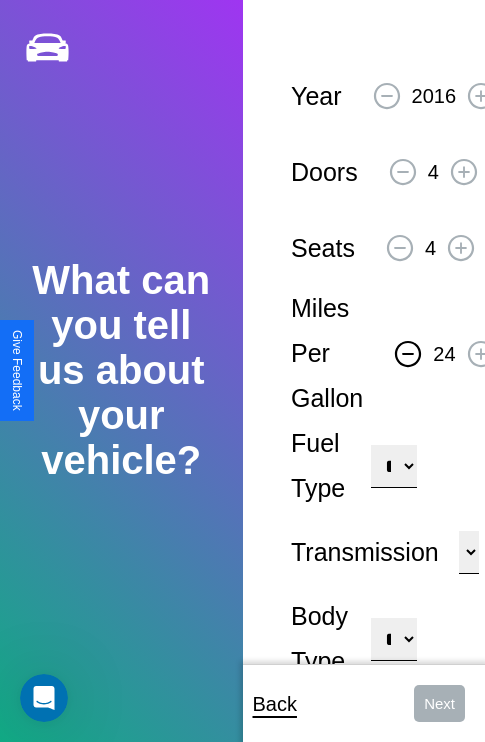 click 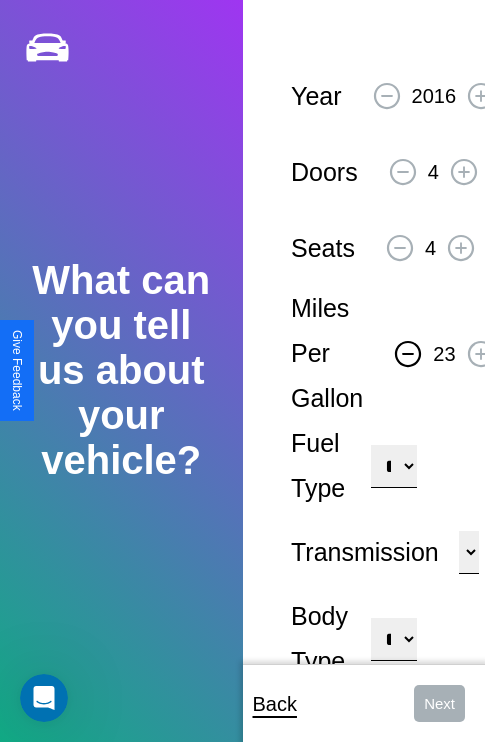 click 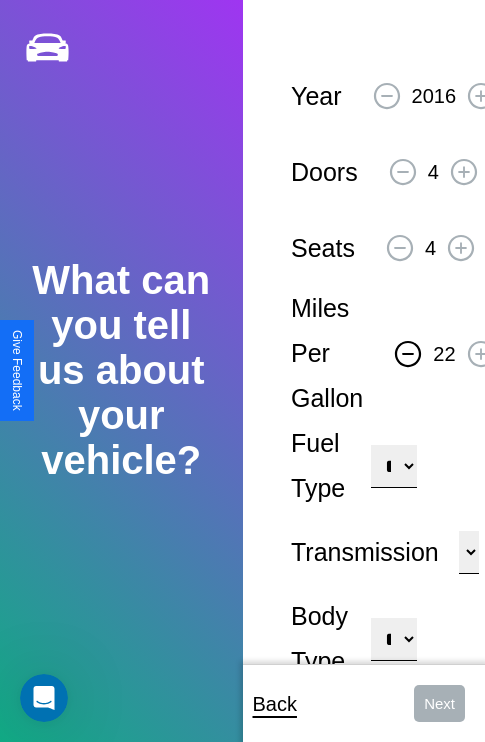 click 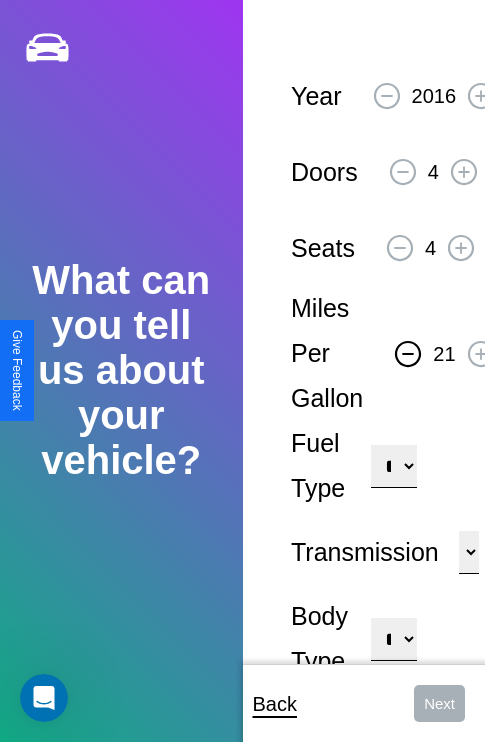 click 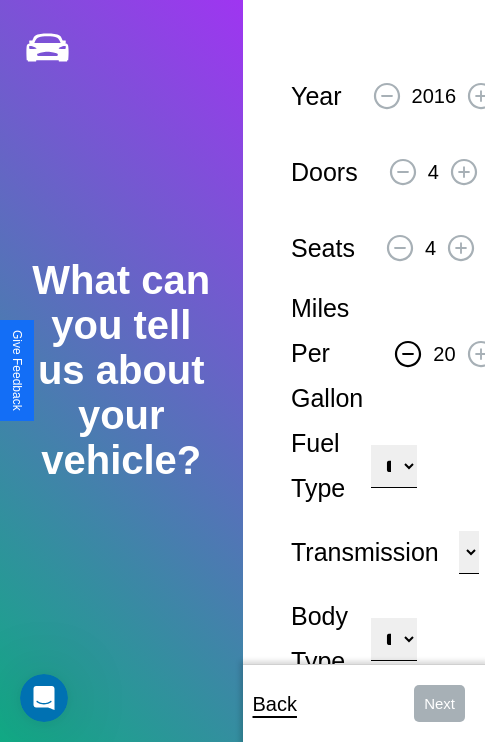 click on "**********" at bounding box center (393, 466) 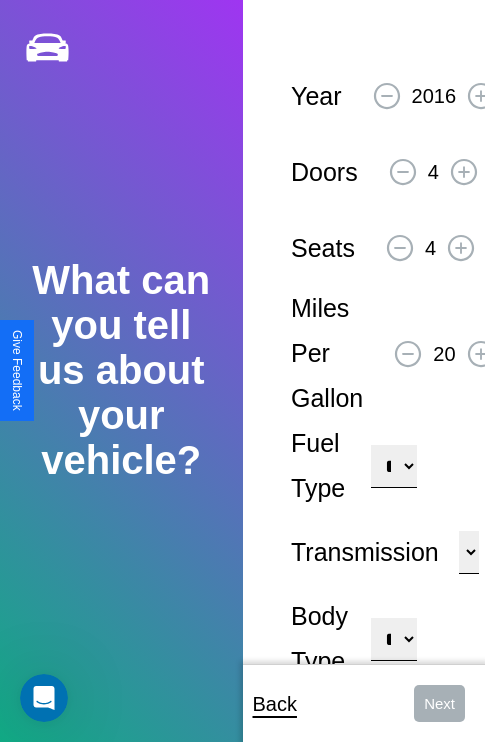 select on "***" 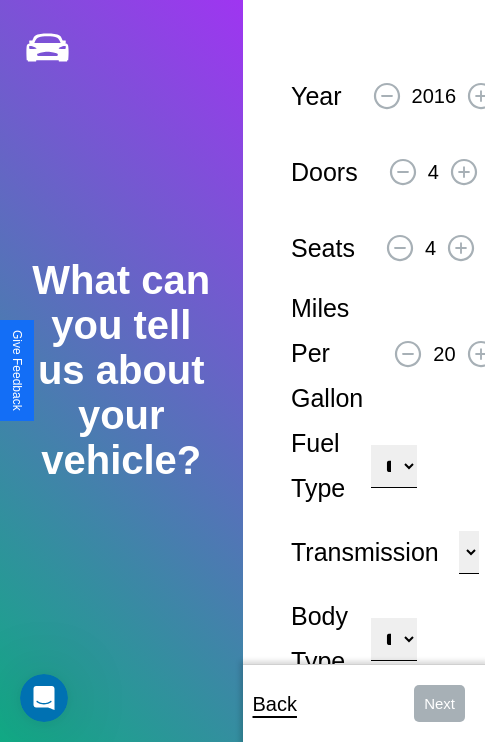 click on "****** ********* ******" at bounding box center [469, 552] 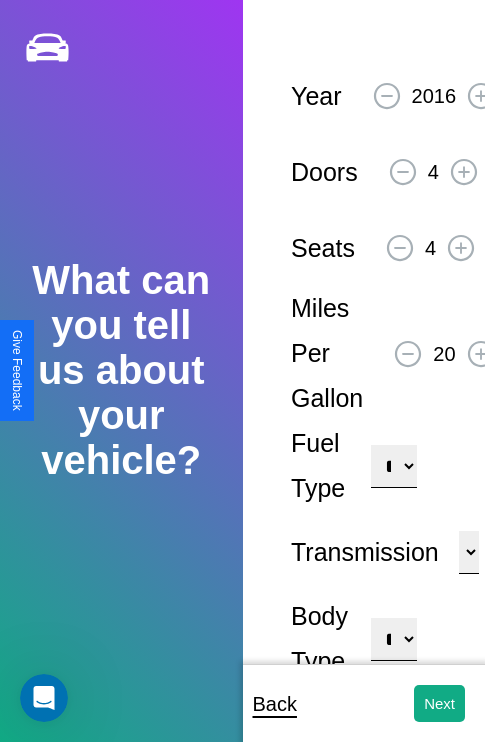 click on "**********" at bounding box center (393, 639) 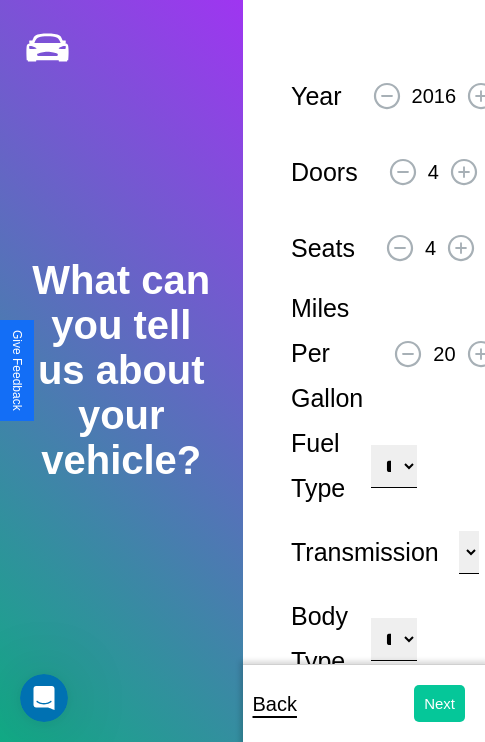 click on "Next" at bounding box center [439, 703] 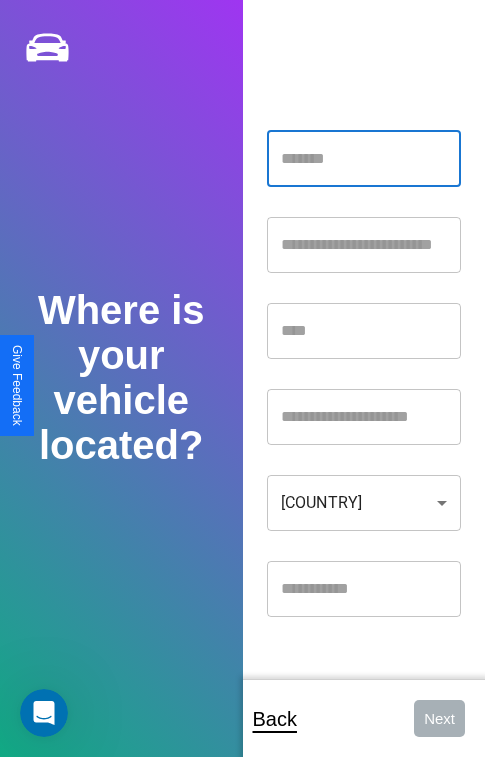 click at bounding box center (364, 159) 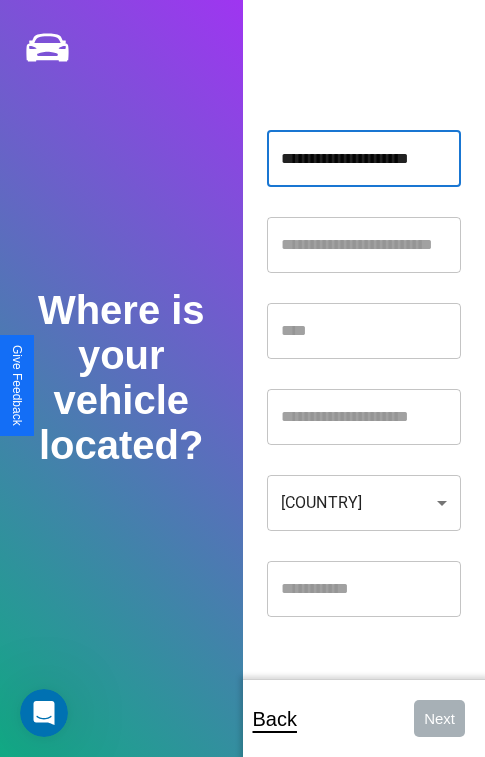 type on "**********" 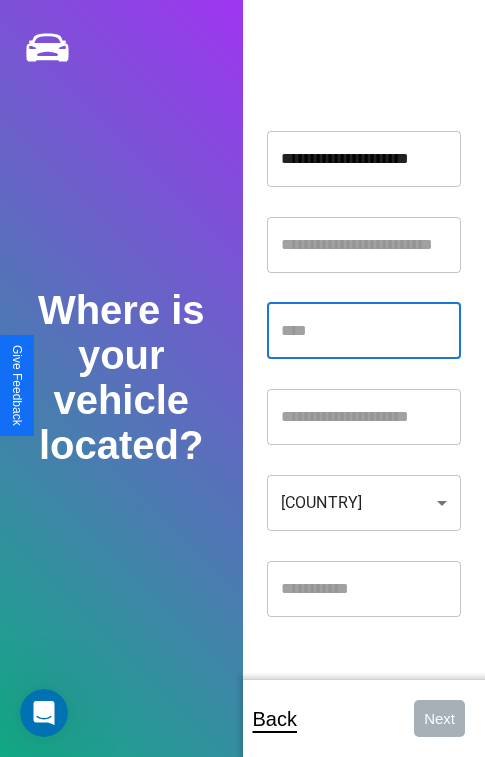 click at bounding box center [364, 331] 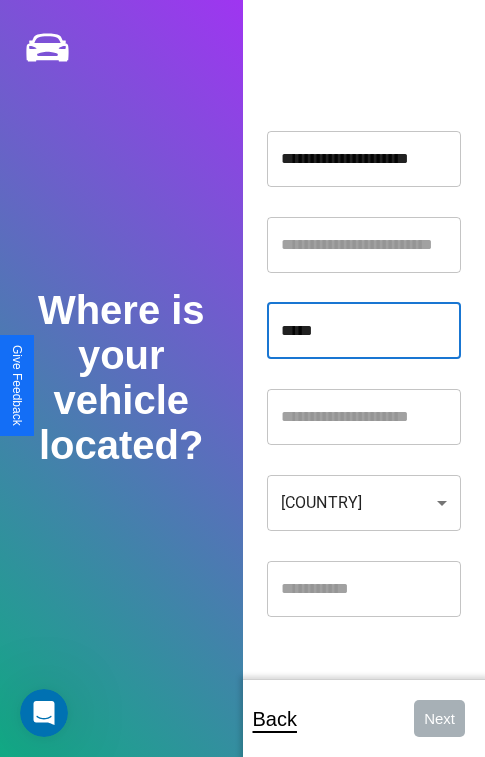type on "*****" 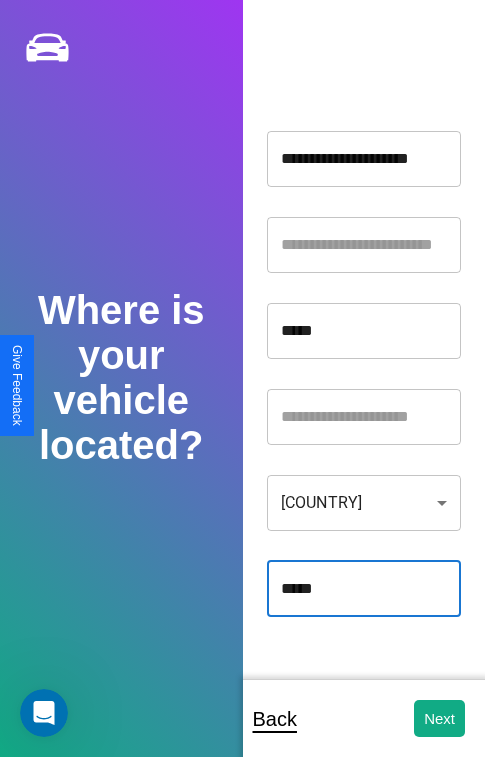 type on "*****" 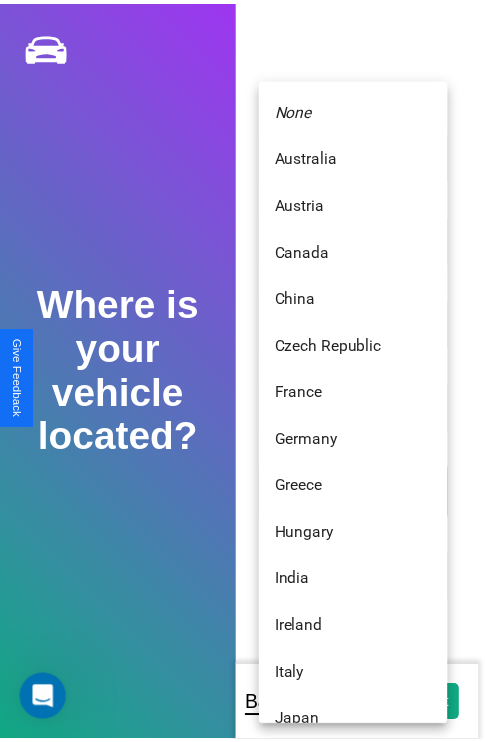 scroll, scrollTop: 459, scrollLeft: 0, axis: vertical 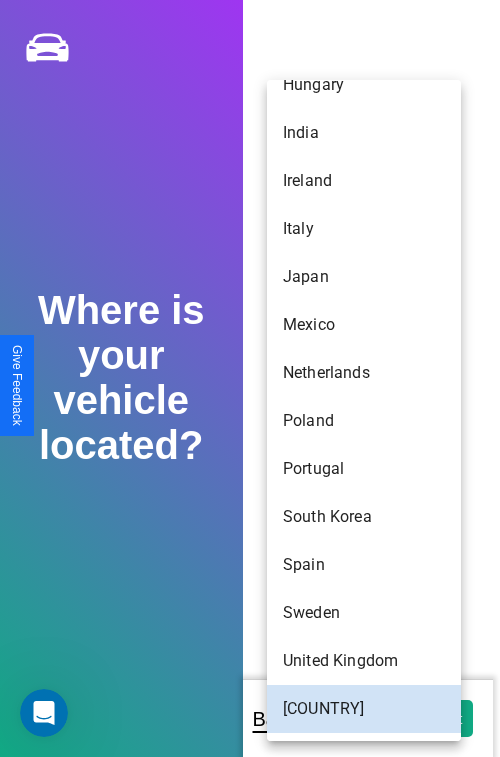 click on "Japan" at bounding box center [364, 277] 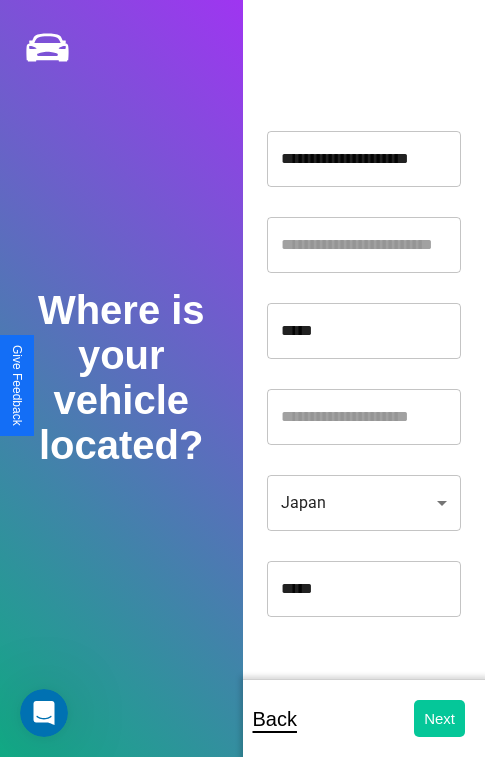 click on "Next" at bounding box center (439, 718) 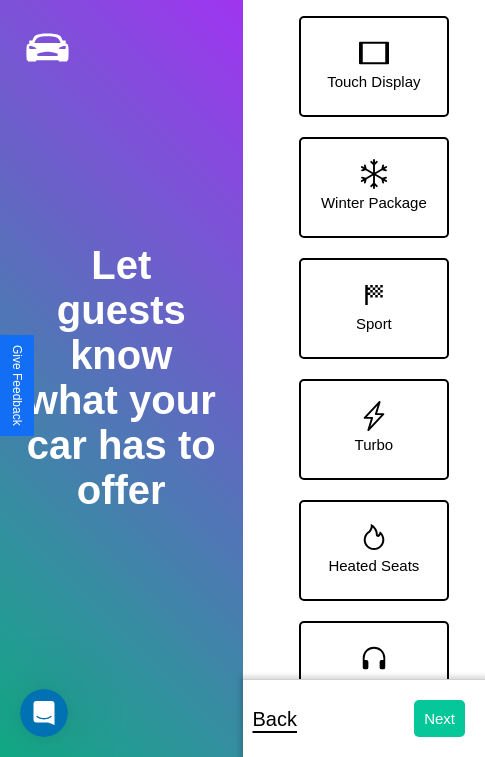 click on "Next" at bounding box center (439, 718) 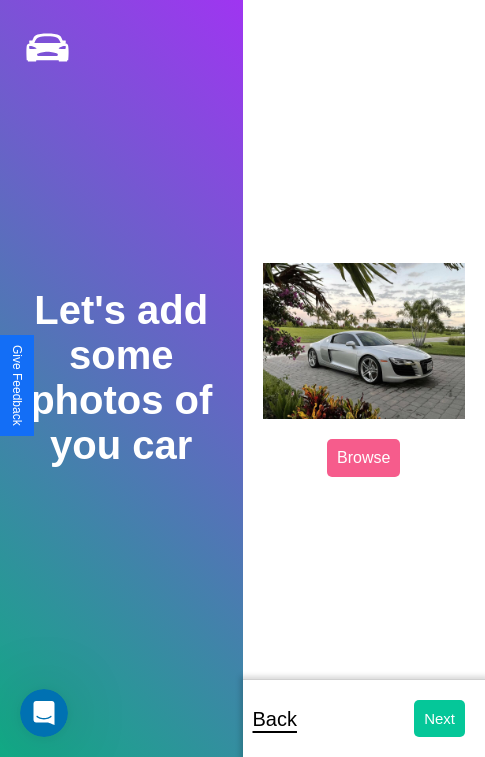 click on "Next" at bounding box center [439, 718] 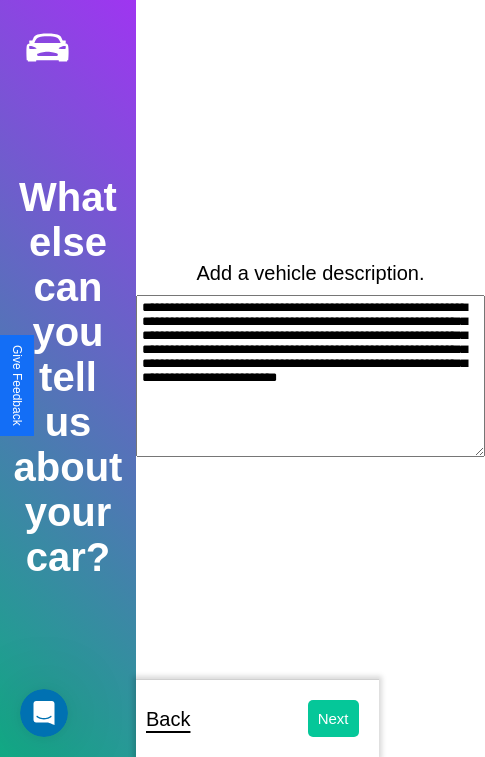 type on "**********" 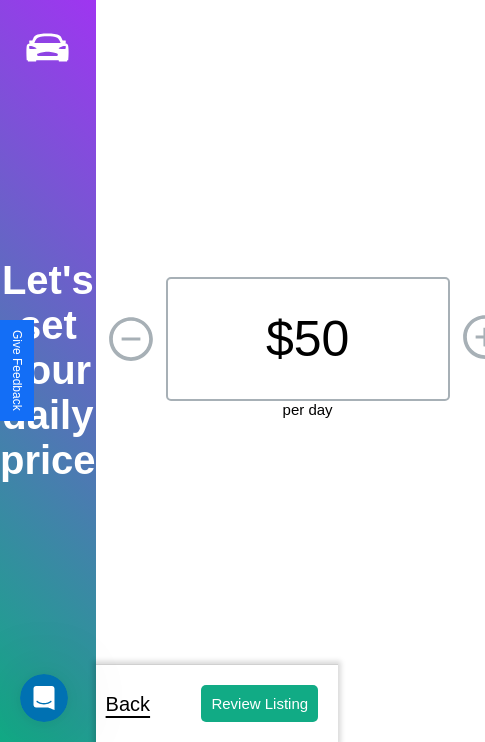 click on "$ 50" at bounding box center [308, 339] 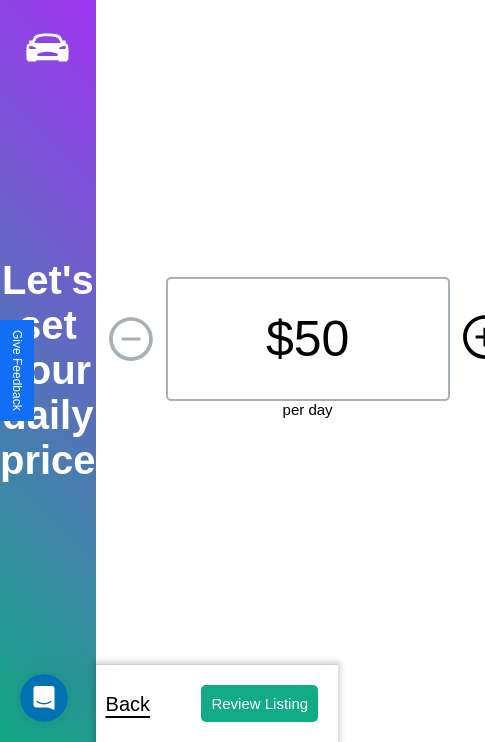 click 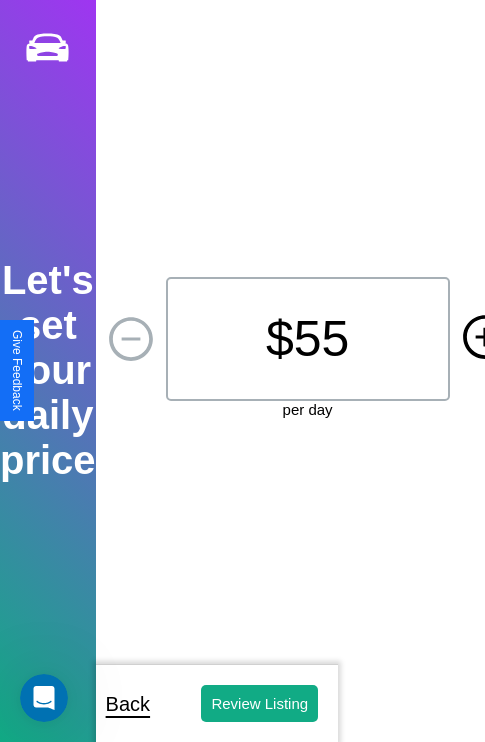 click 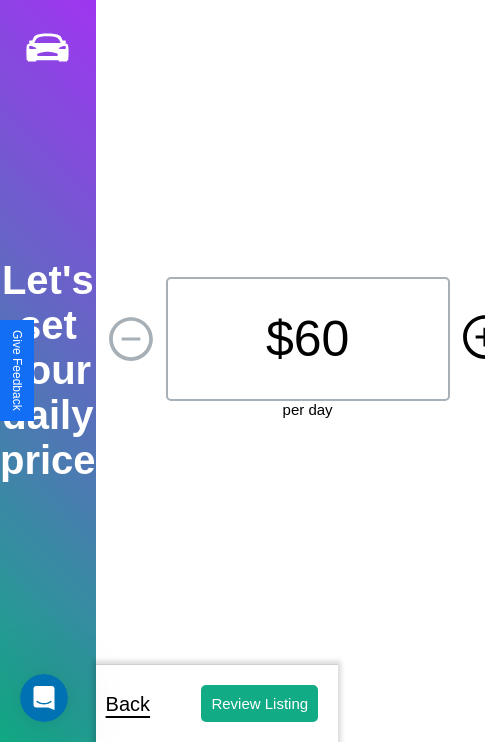 click 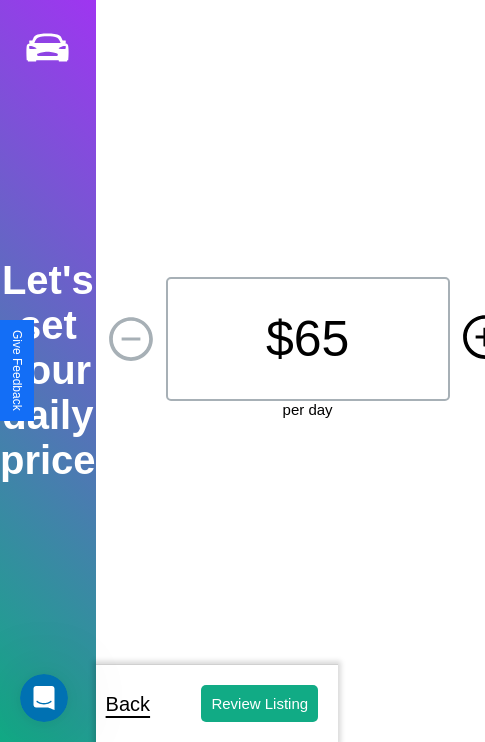 click 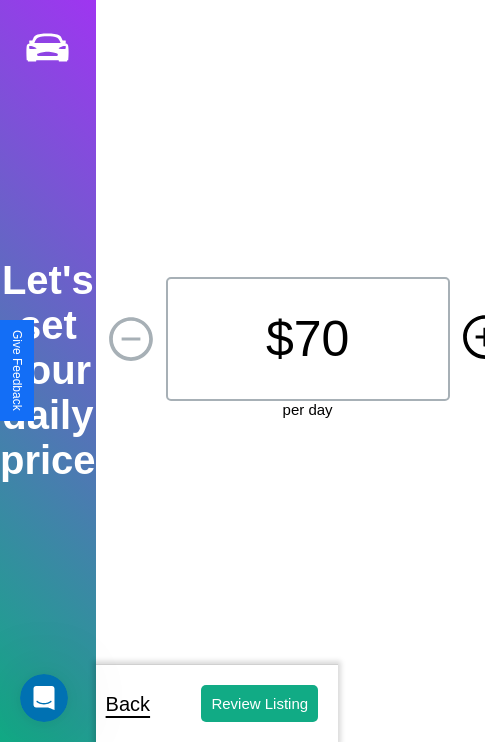 click 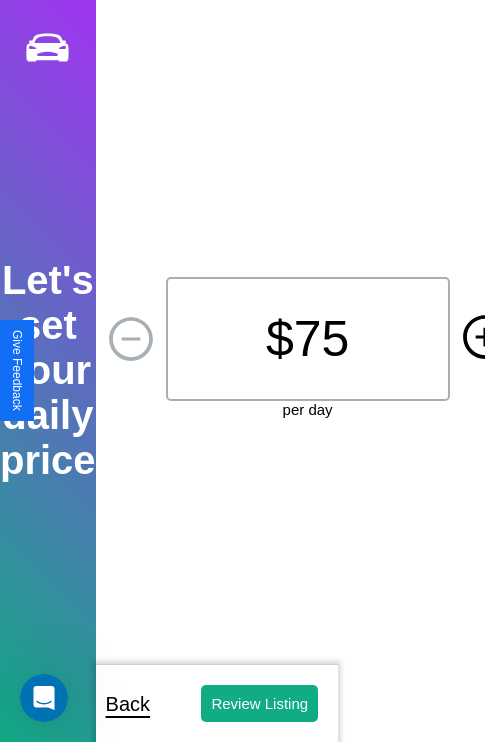 click 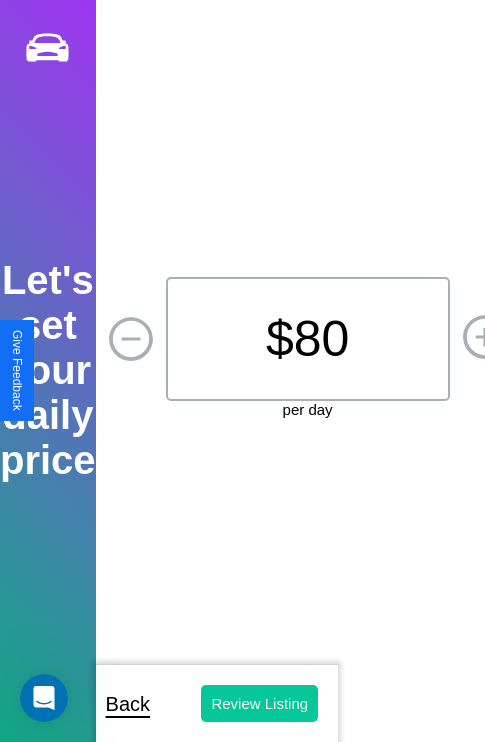 click on "Review Listing" at bounding box center [259, 703] 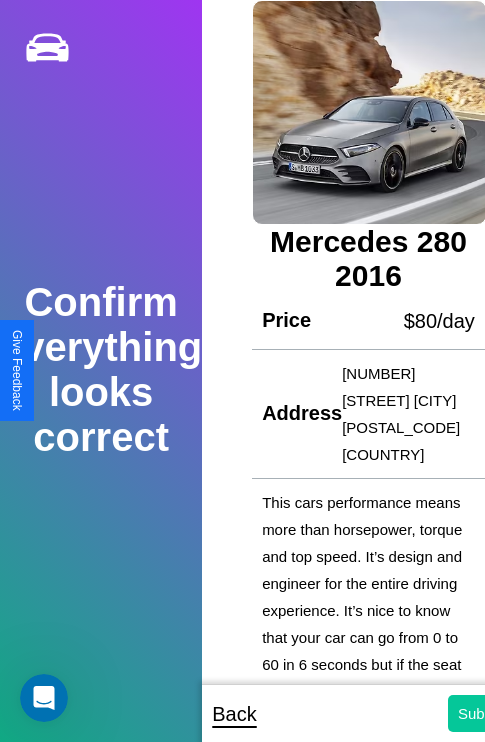 click on "Submit" at bounding box center (481, 713) 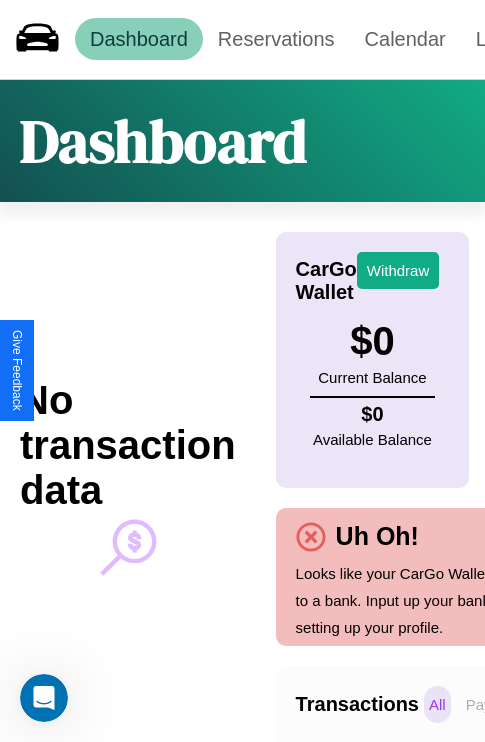 scroll, scrollTop: 0, scrollLeft: 147, axis: horizontal 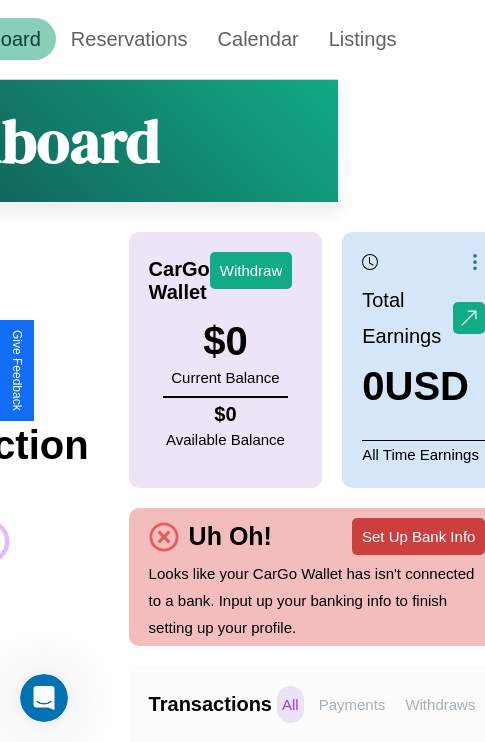 click on "Set Up Bank Info" at bounding box center (418, 536) 